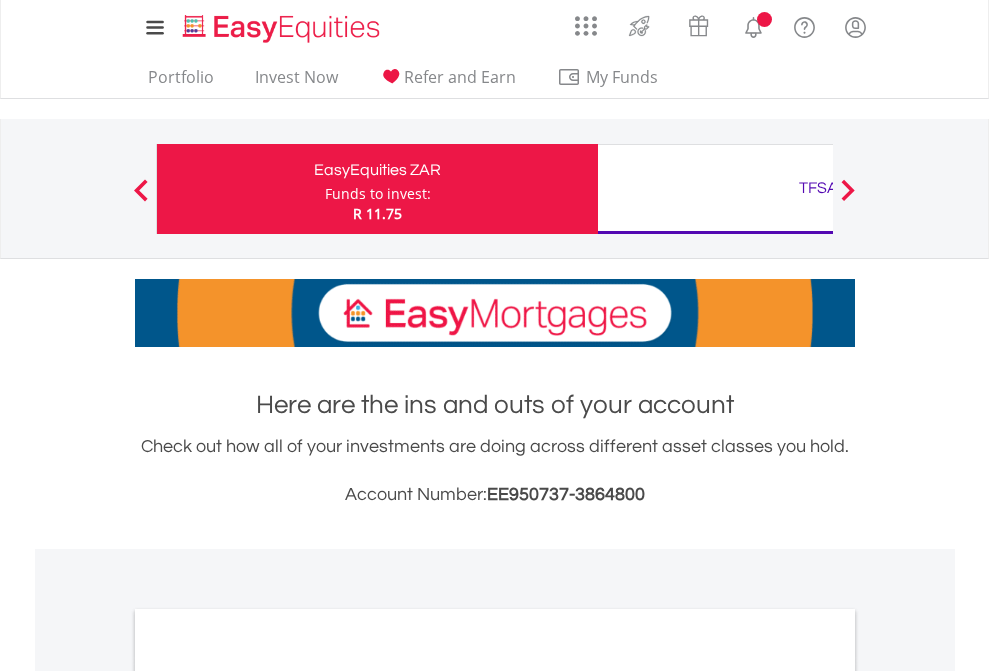 scroll, scrollTop: 0, scrollLeft: 0, axis: both 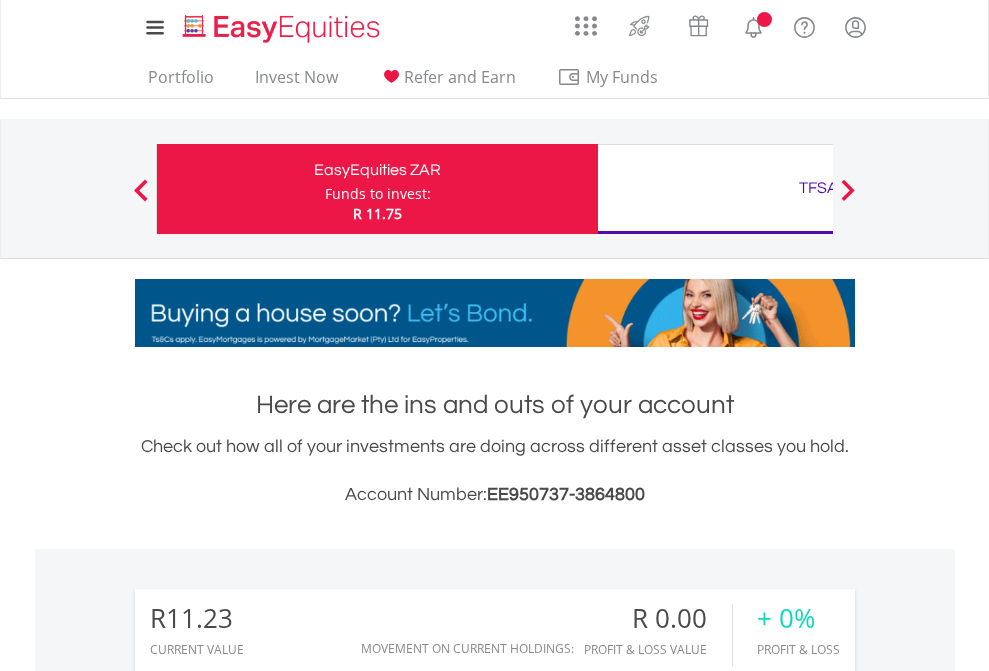 click on "Funds to invest:" at bounding box center [378, 194] 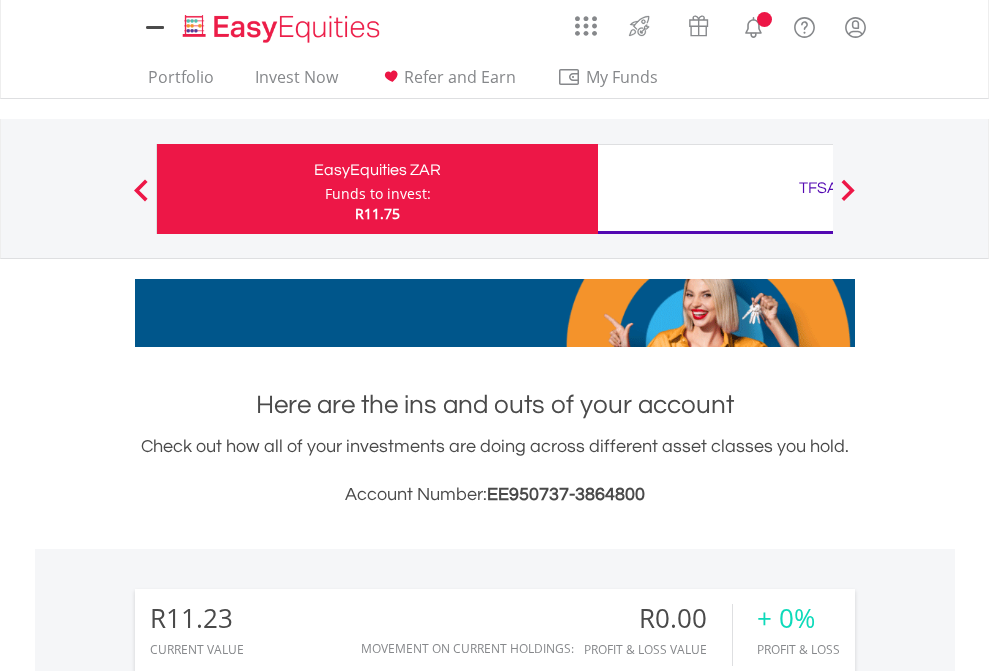 scroll, scrollTop: 0, scrollLeft: 0, axis: both 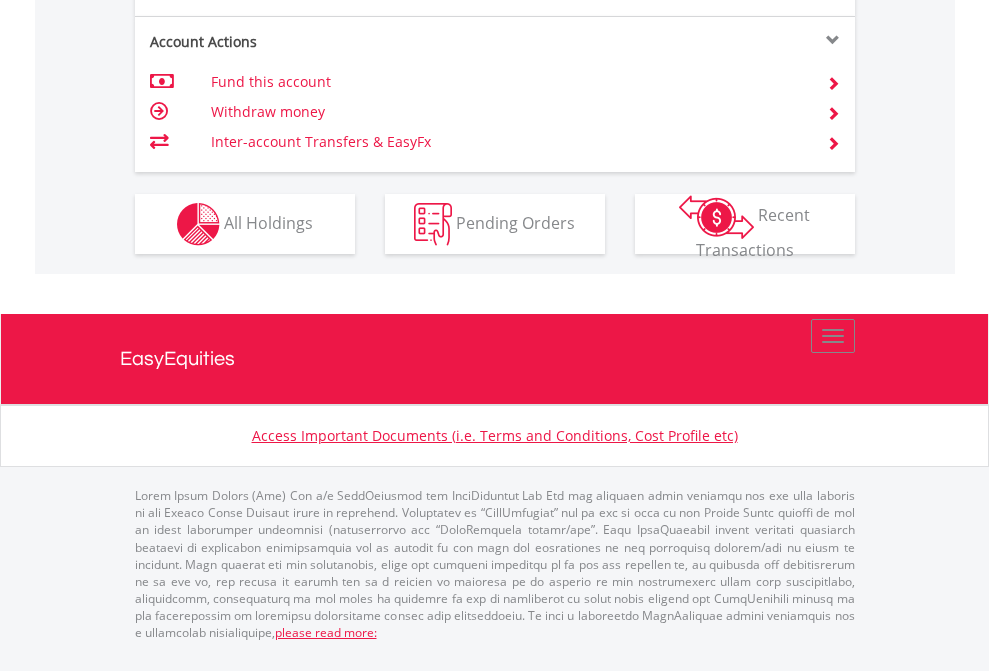 click on "Investment types" at bounding box center [706, -337] 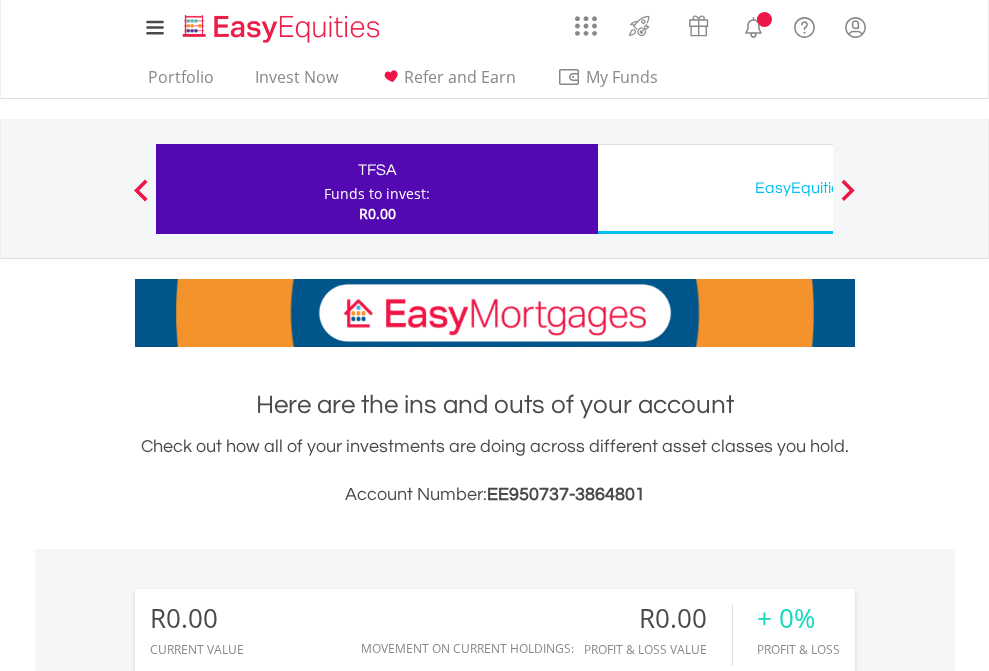 scroll, scrollTop: 0, scrollLeft: 0, axis: both 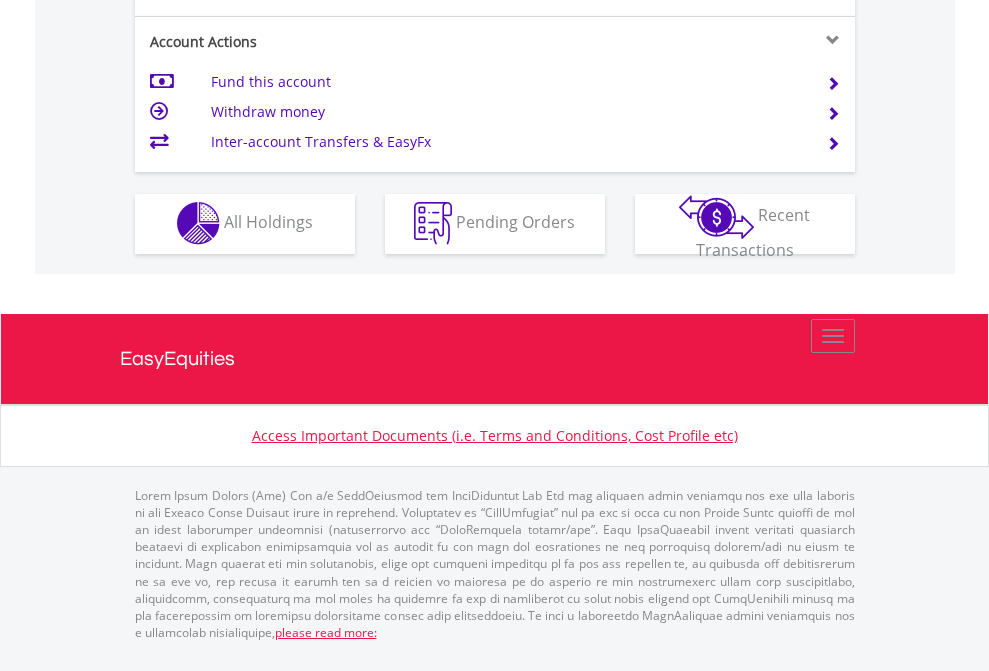 click on "Investment types" at bounding box center (706, -353) 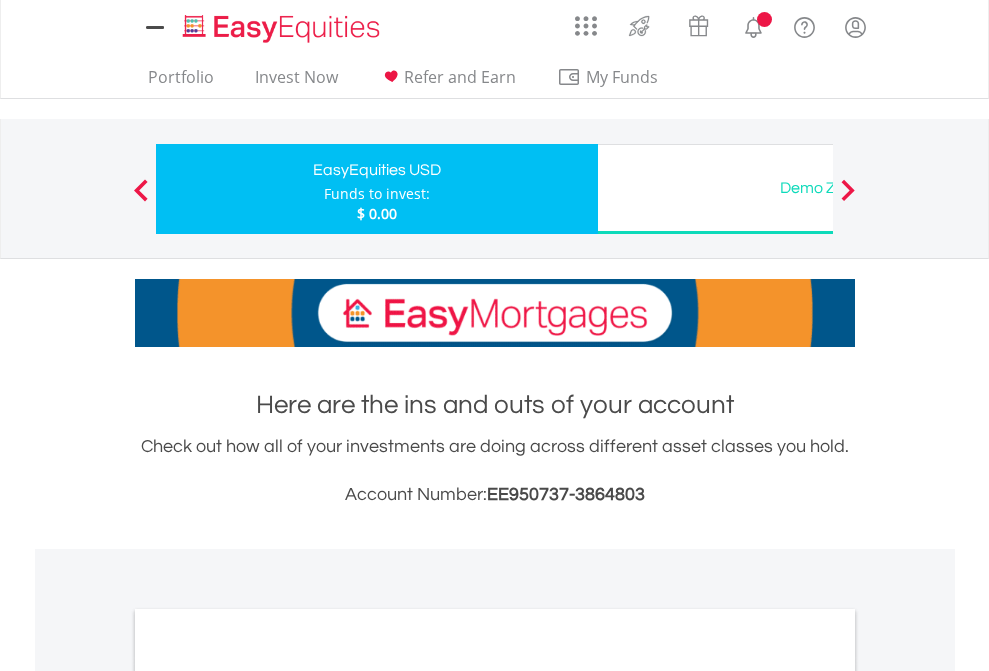 scroll, scrollTop: 0, scrollLeft: 0, axis: both 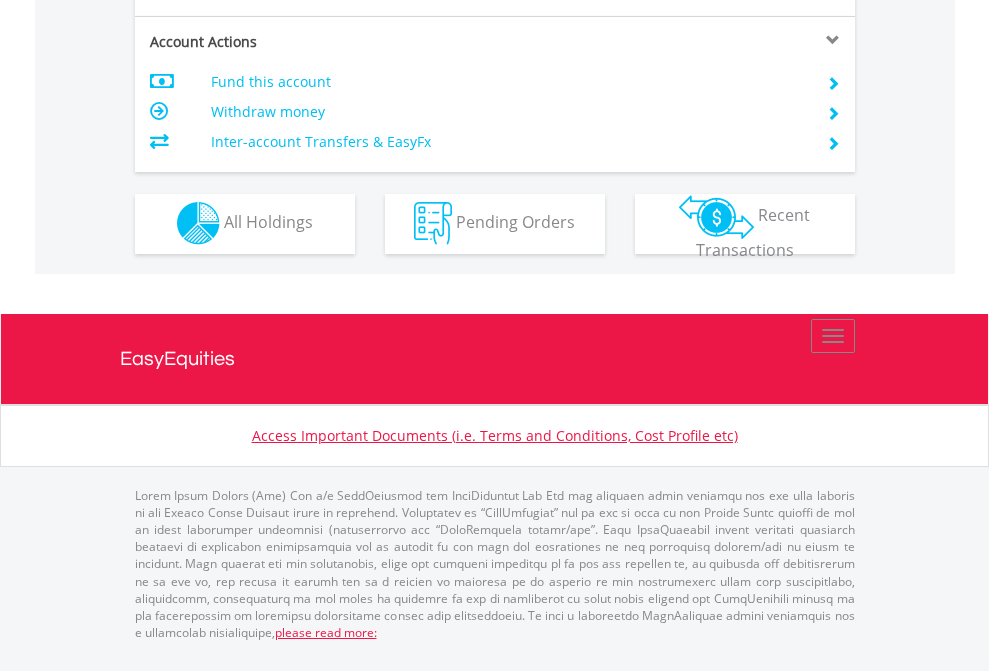 click on "Investment types" at bounding box center [706, -353] 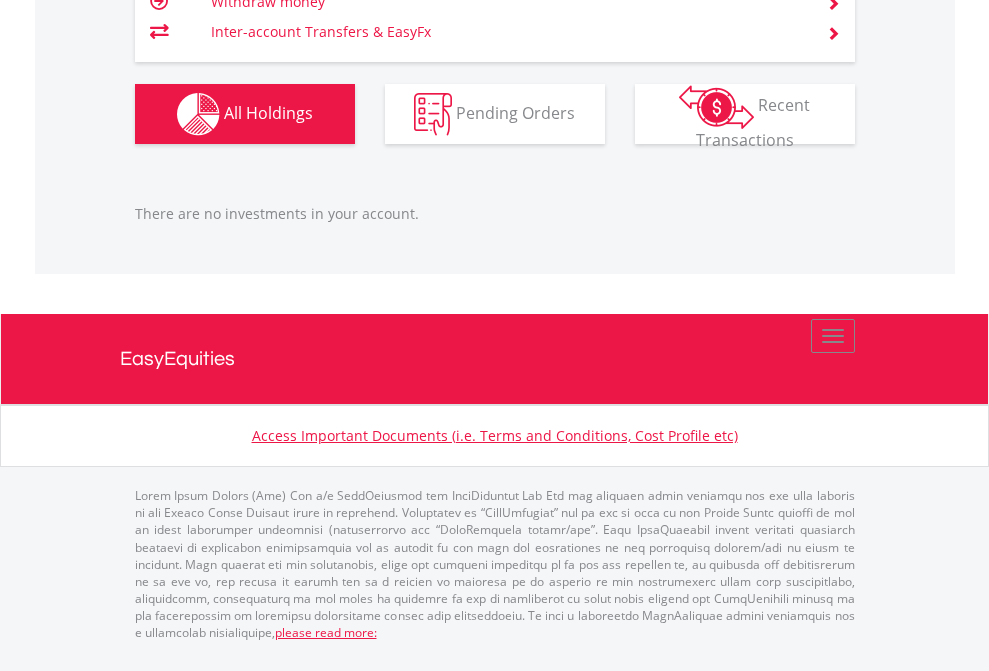 scroll, scrollTop: 1987, scrollLeft: 0, axis: vertical 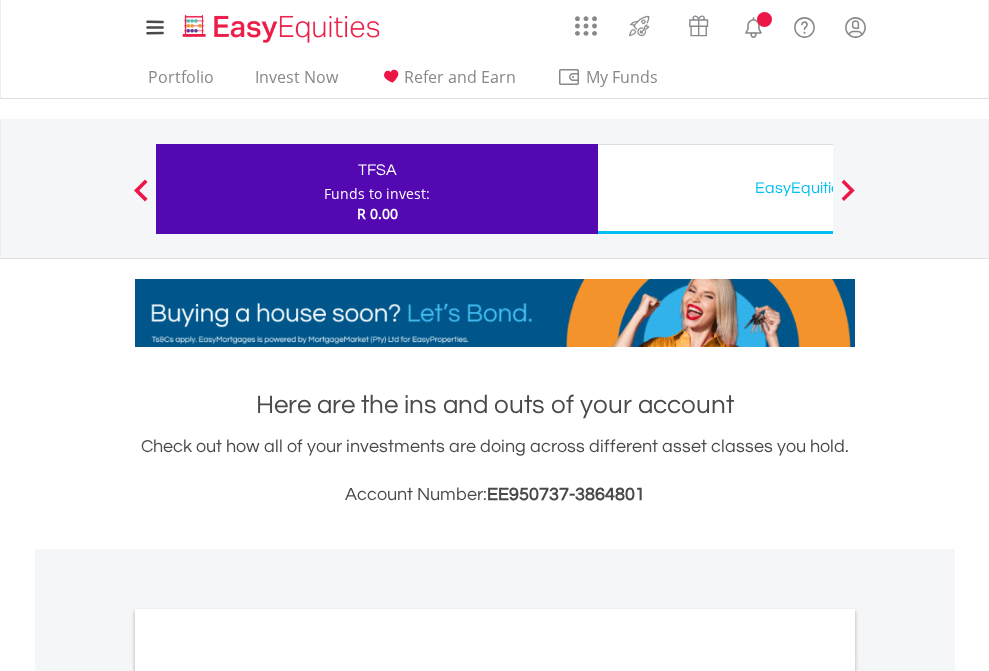 click on "All Holdings" at bounding box center (268, 1096) 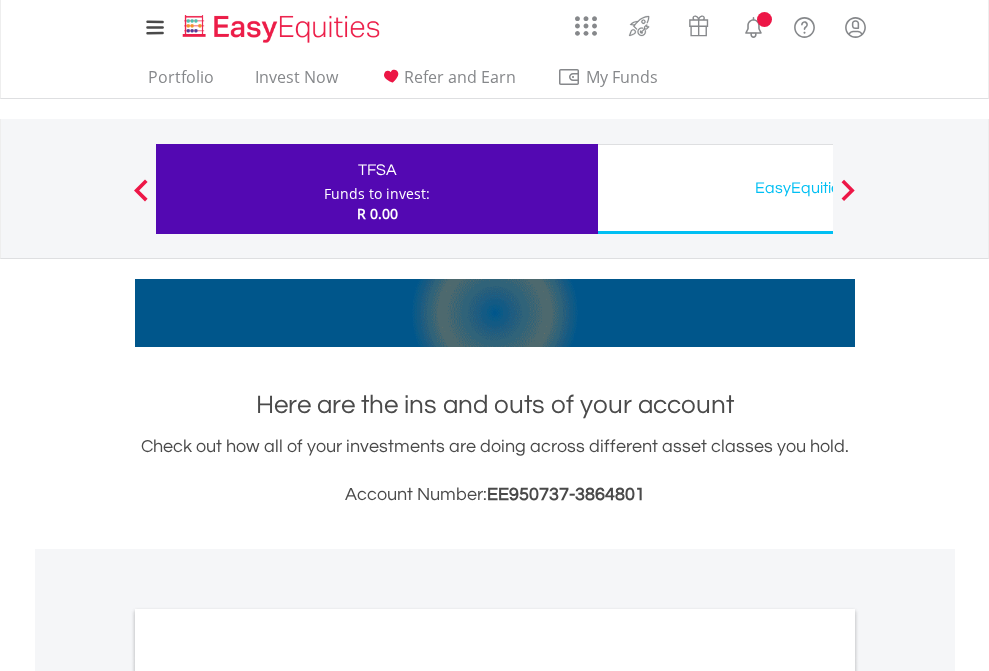 scroll, scrollTop: 1202, scrollLeft: 0, axis: vertical 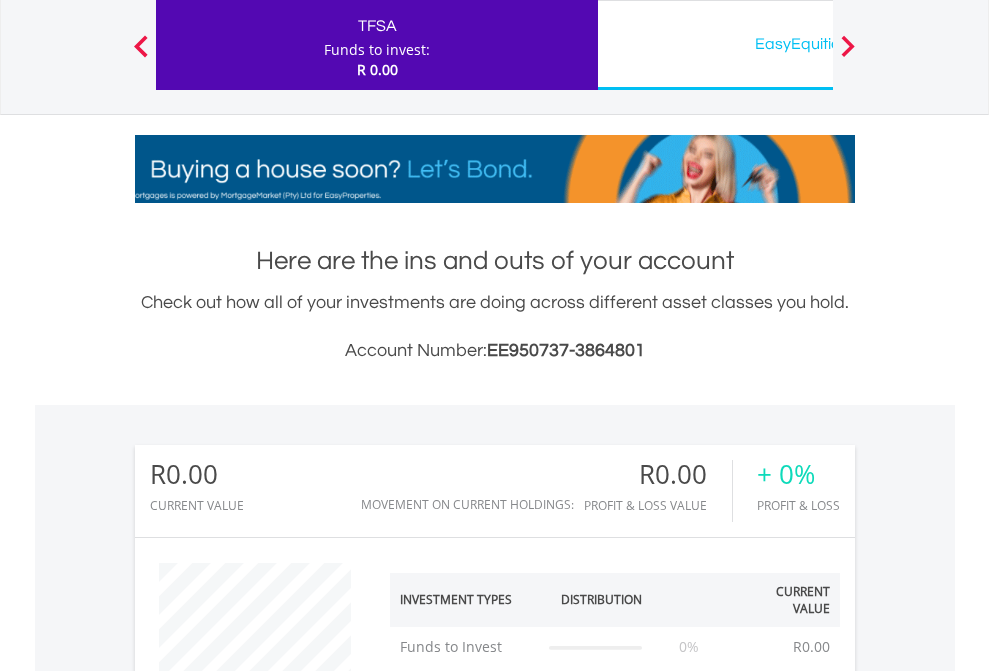 click on "EasyEquities USD" at bounding box center (818, 44) 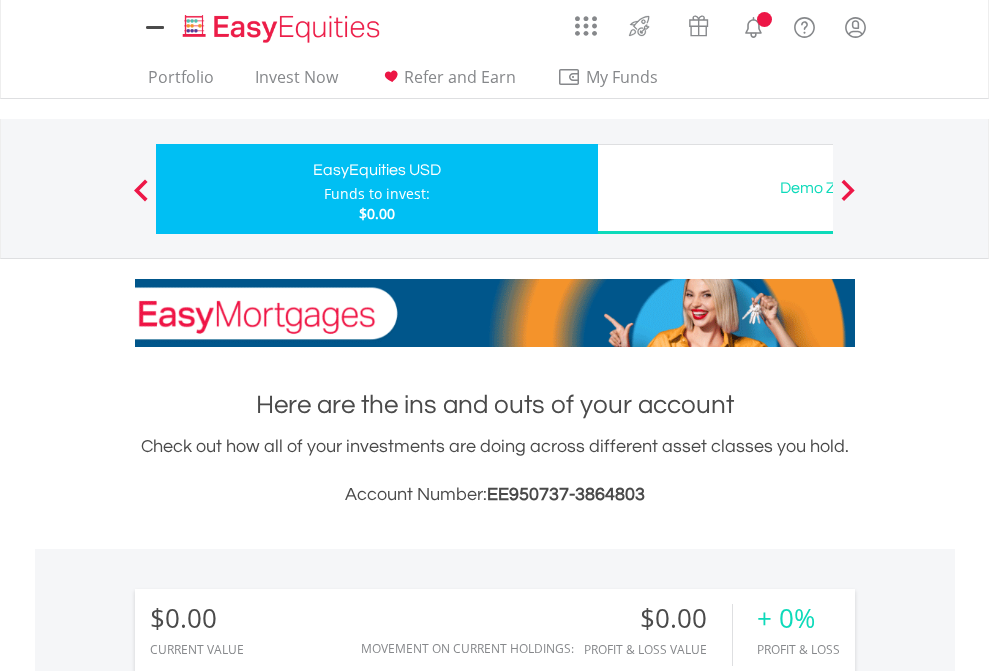 click on "All Holdings" at bounding box center [268, 1442] 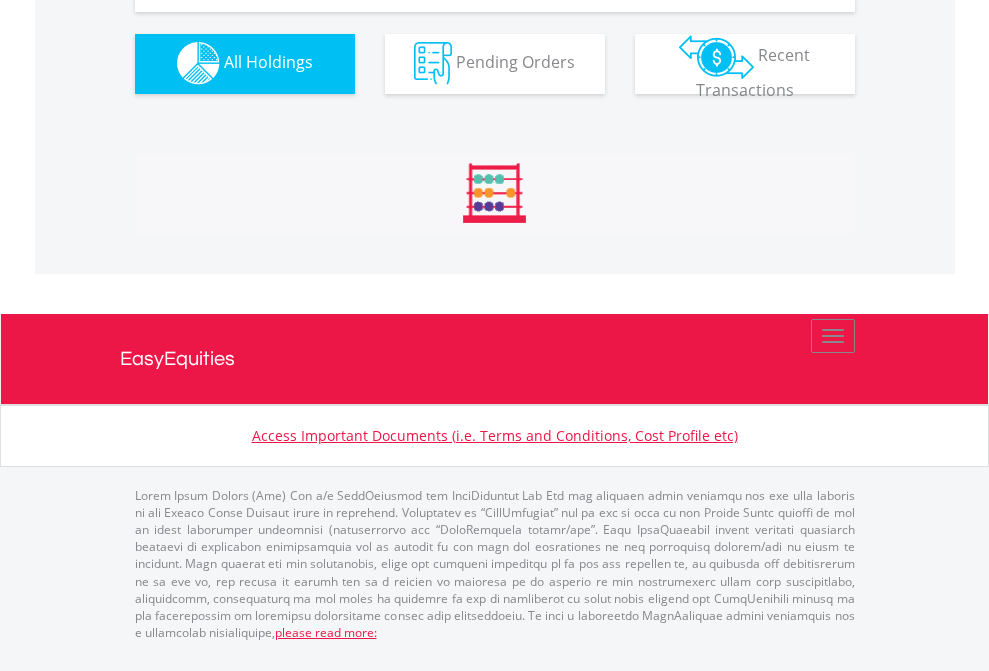 scroll, scrollTop: 1486, scrollLeft: 0, axis: vertical 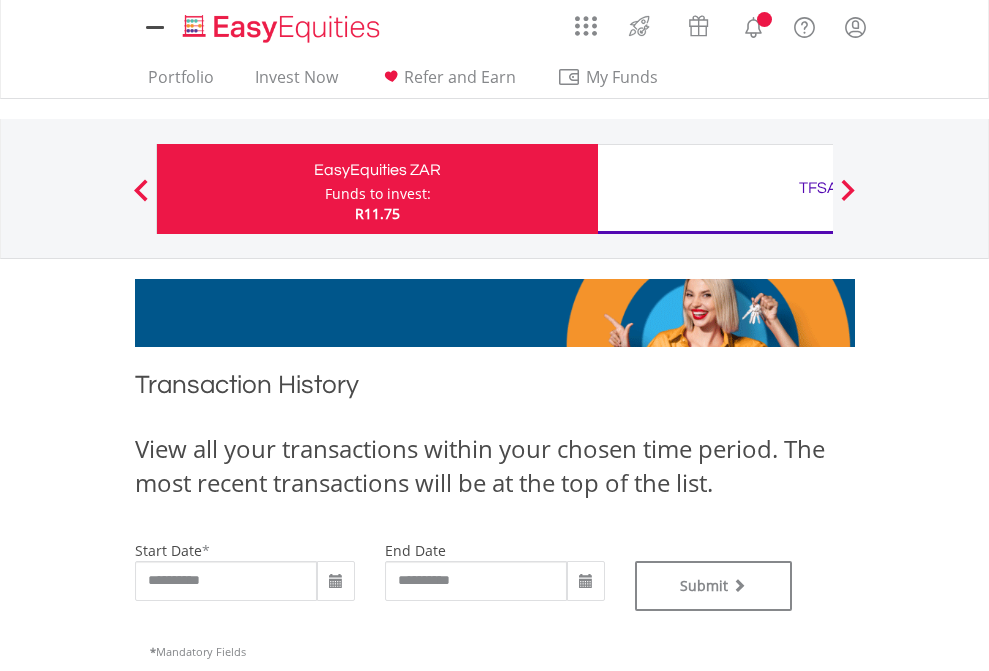 type on "**********" 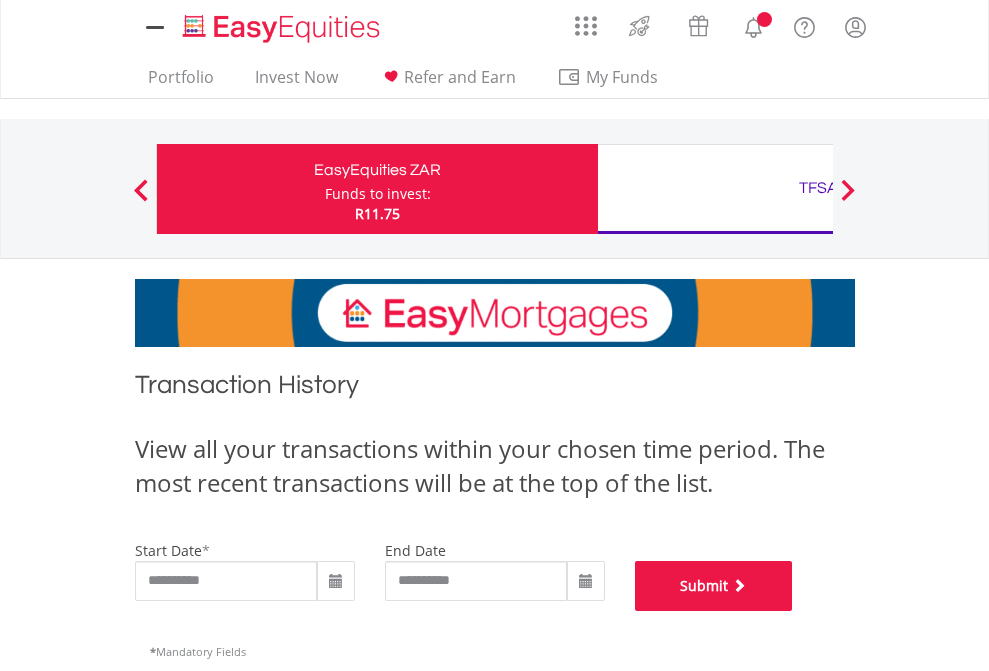 click on "Submit" at bounding box center (714, 586) 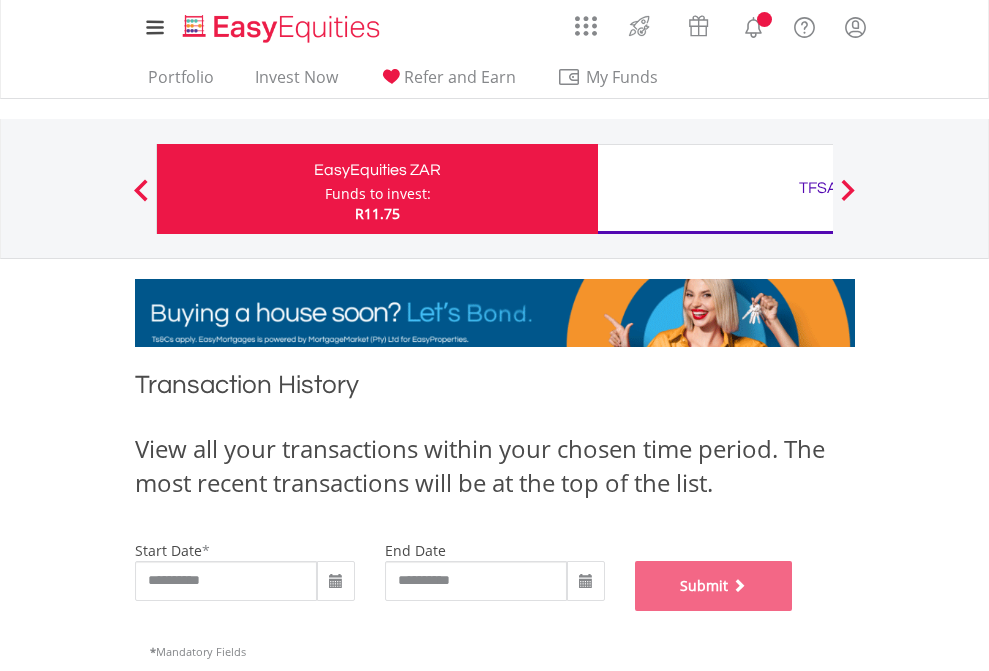 scroll, scrollTop: 811, scrollLeft: 0, axis: vertical 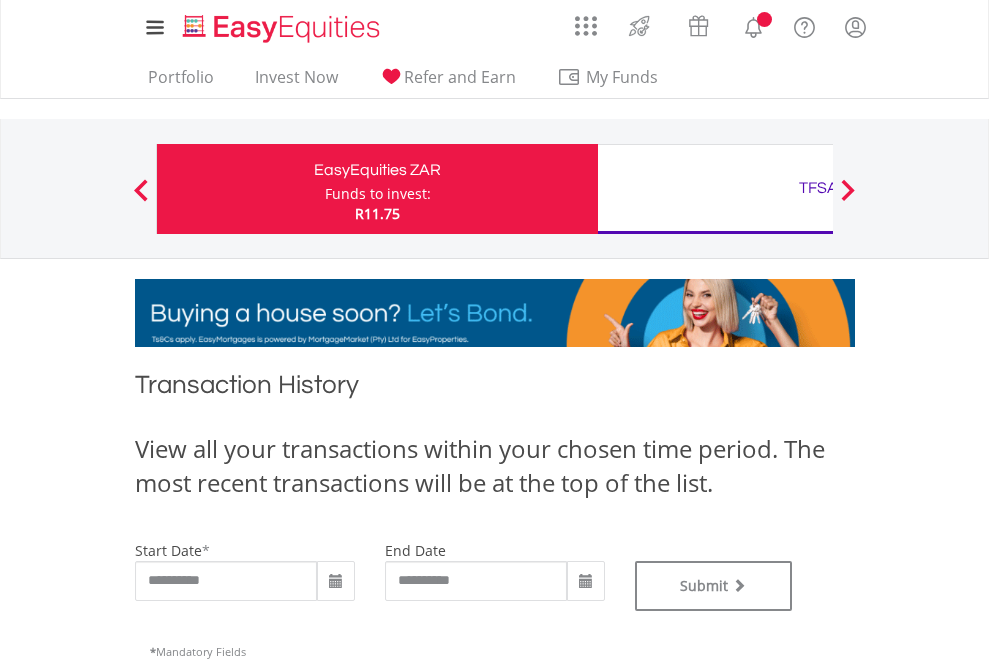 click on "TFSA" at bounding box center (818, 188) 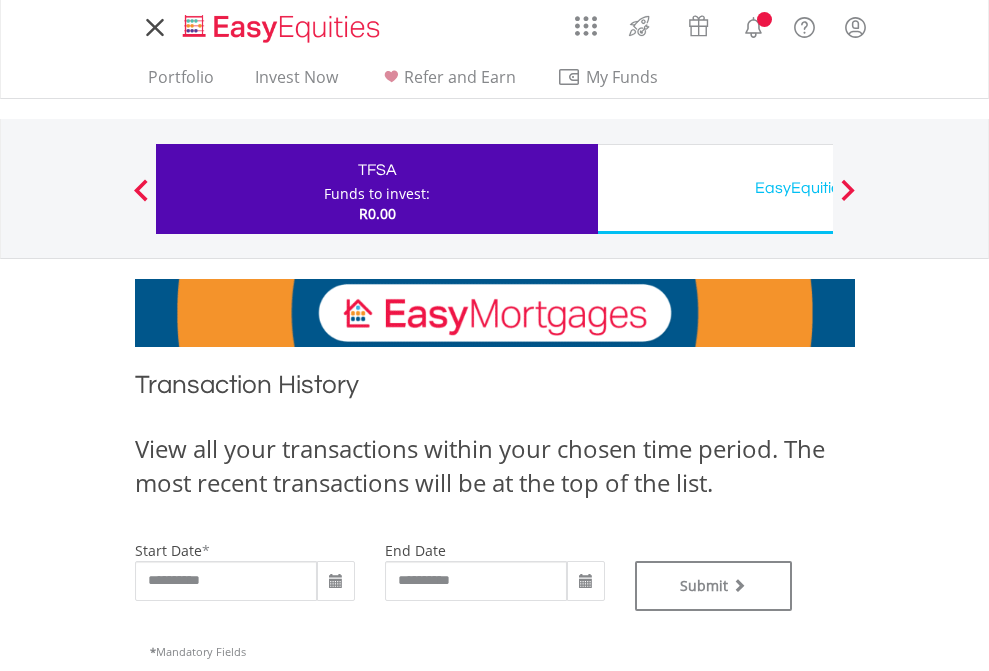 type on "**********" 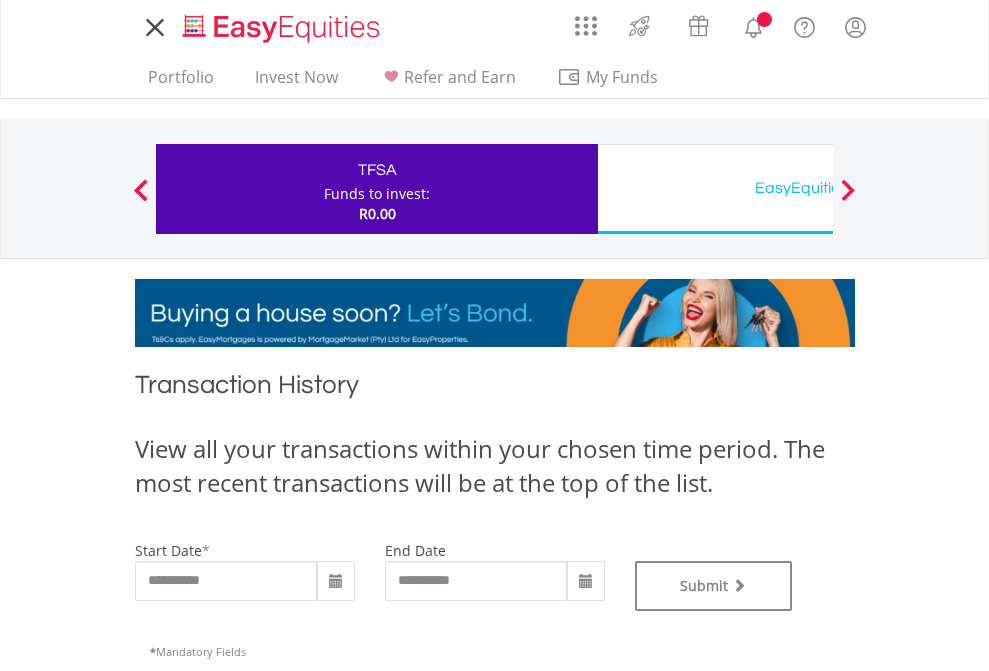 scroll, scrollTop: 0, scrollLeft: 0, axis: both 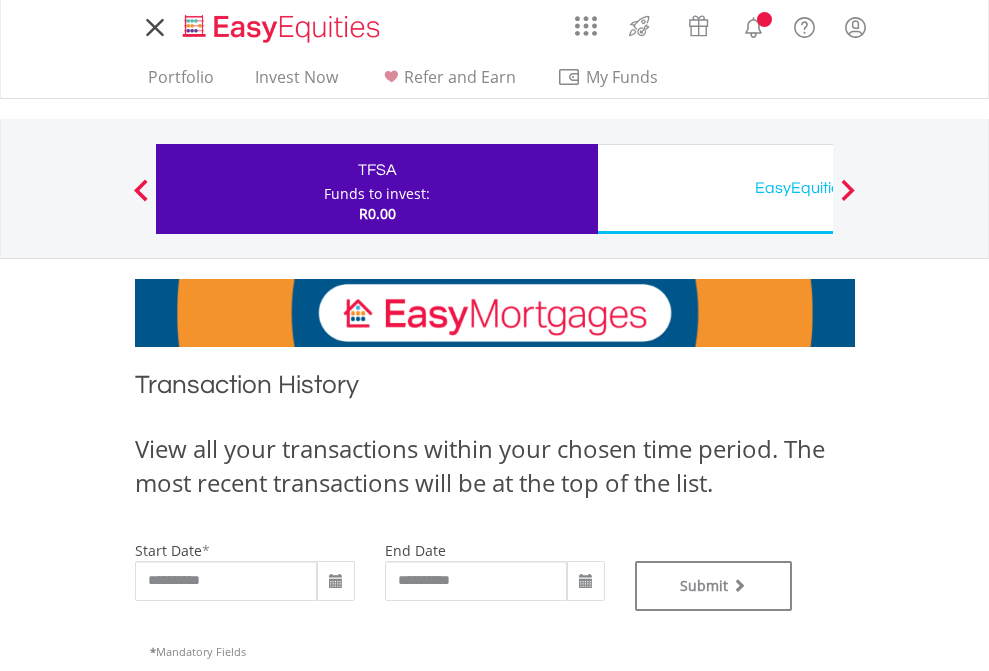 type on "**********" 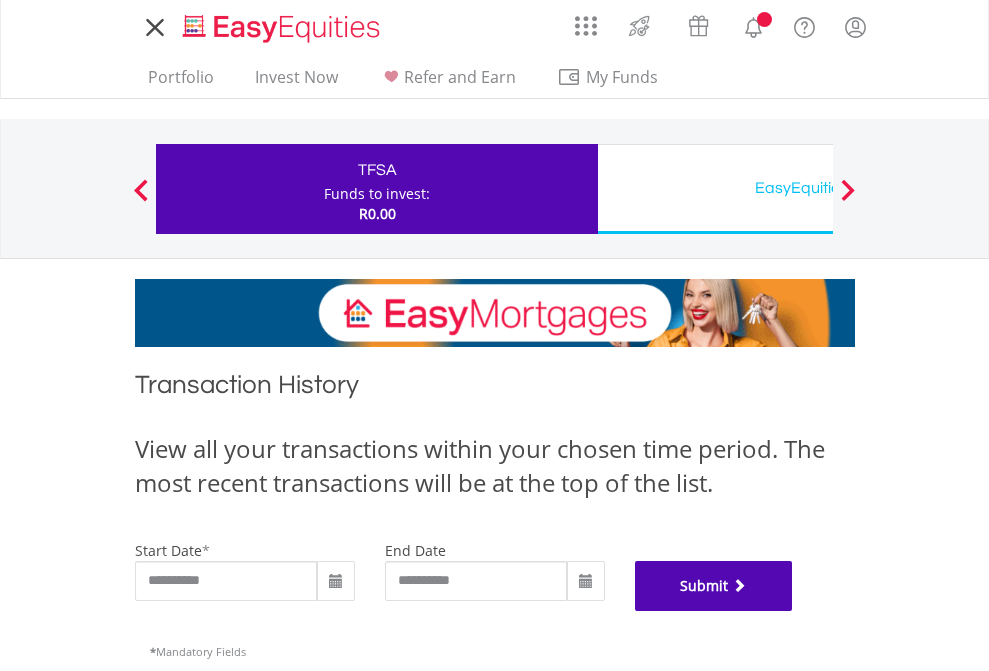click on "Submit" at bounding box center [714, 586] 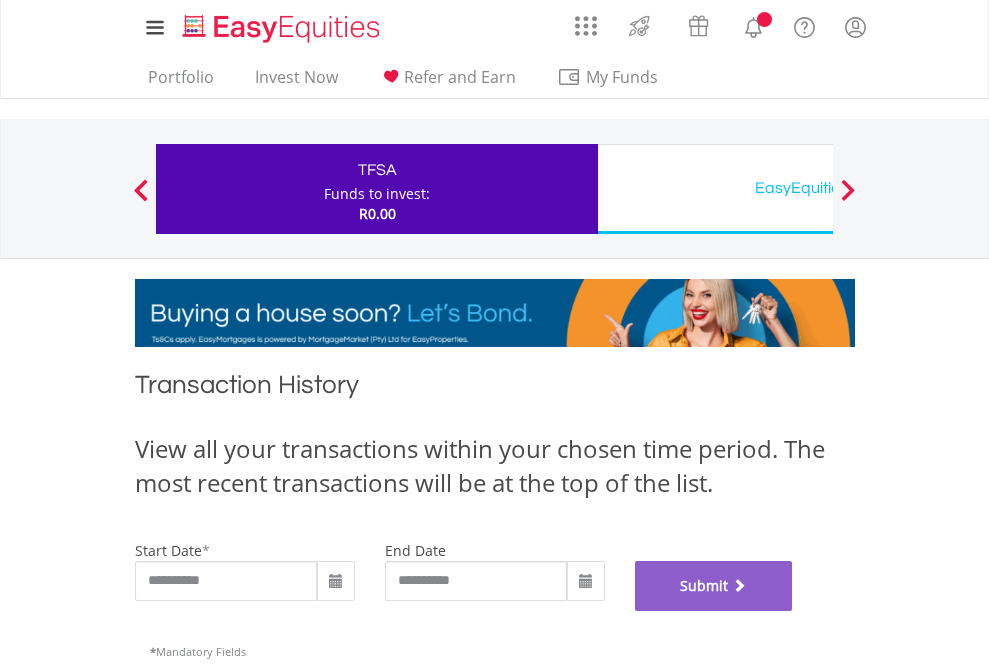 scroll, scrollTop: 811, scrollLeft: 0, axis: vertical 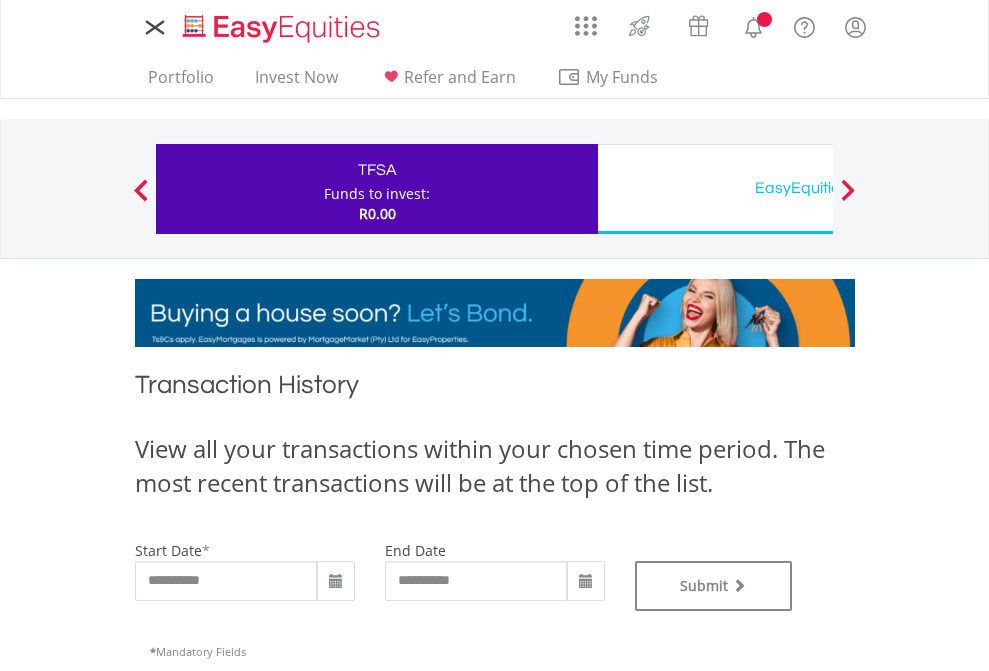 click on "EasyEquities USD" at bounding box center [818, 188] 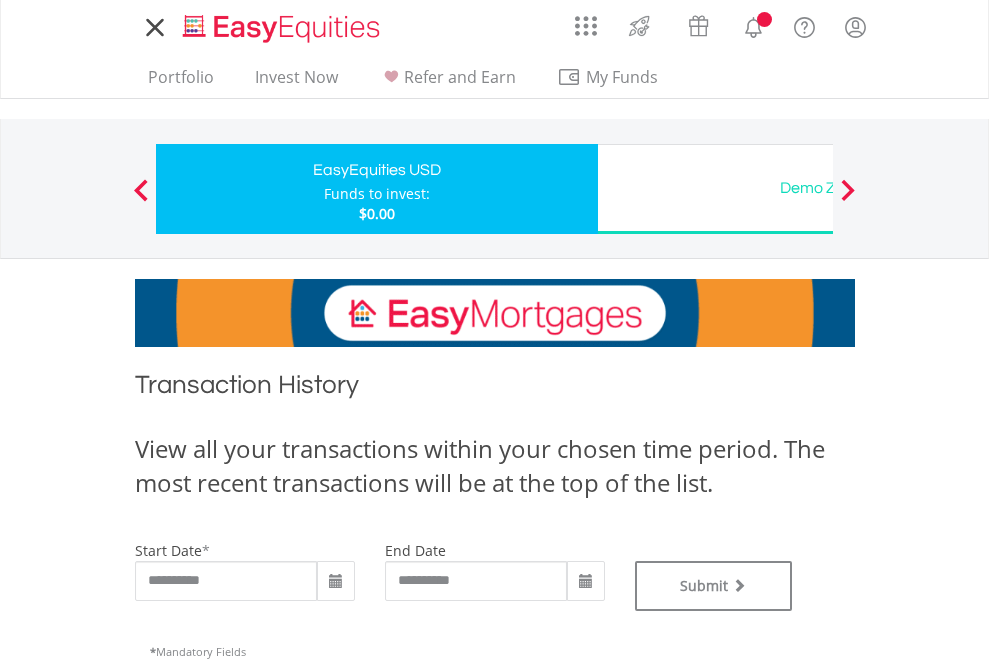scroll, scrollTop: 0, scrollLeft: 0, axis: both 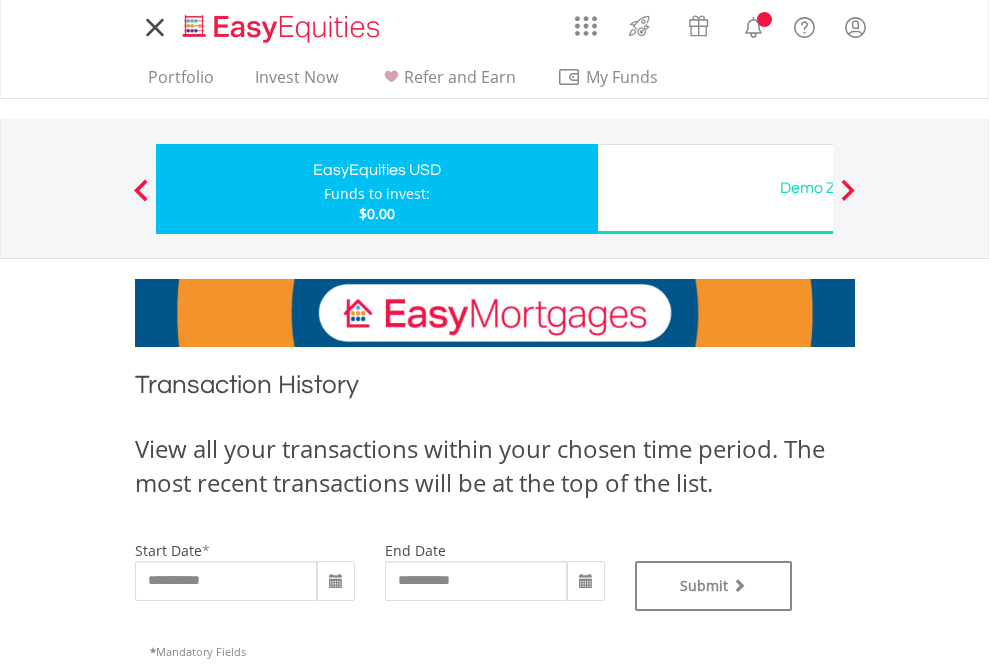 type on "**********" 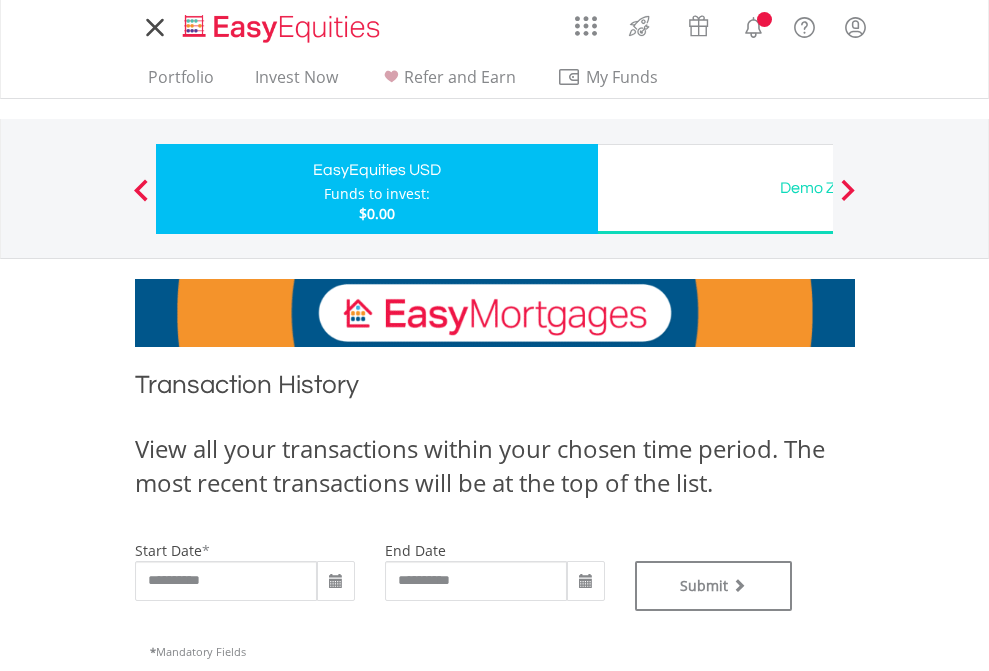 type on "**********" 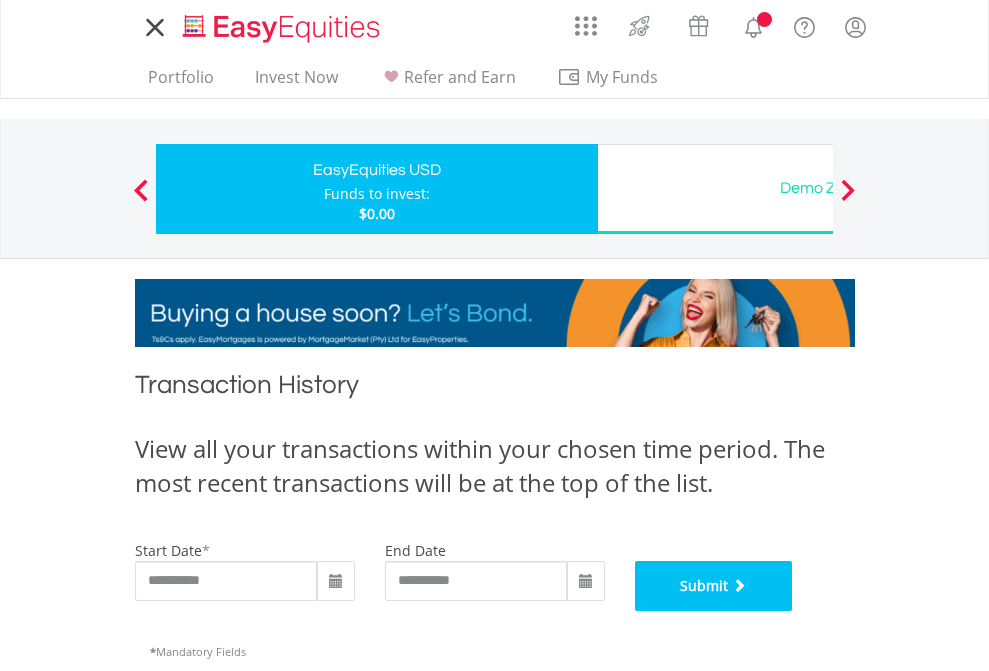 click on "Submit" at bounding box center [714, 586] 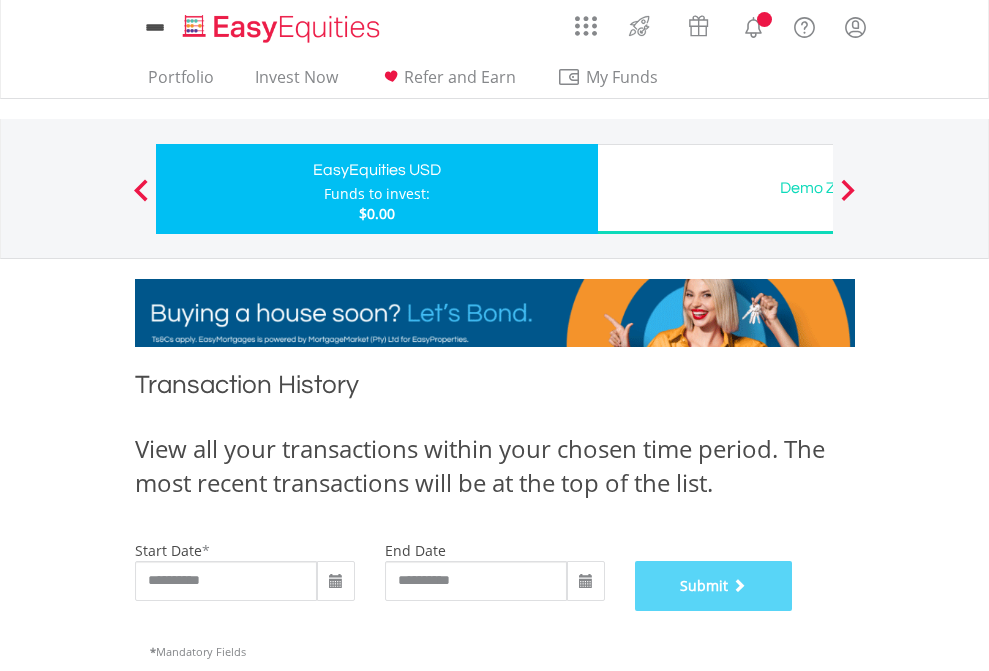 scroll, scrollTop: 811, scrollLeft: 0, axis: vertical 